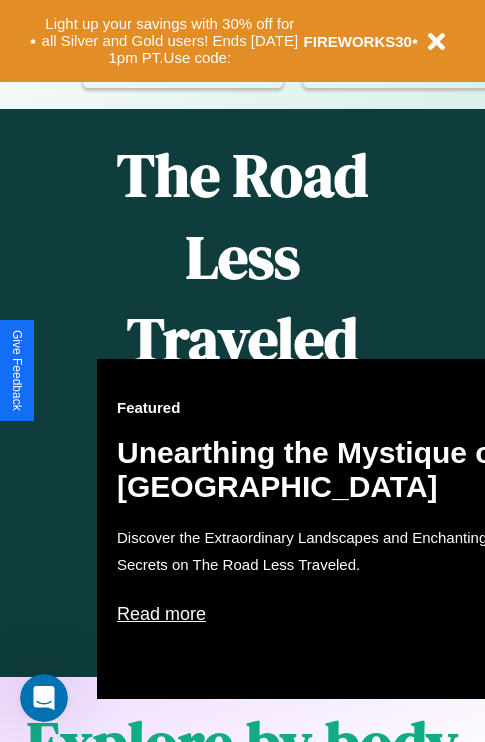 scroll, scrollTop: 817, scrollLeft: 0, axis: vertical 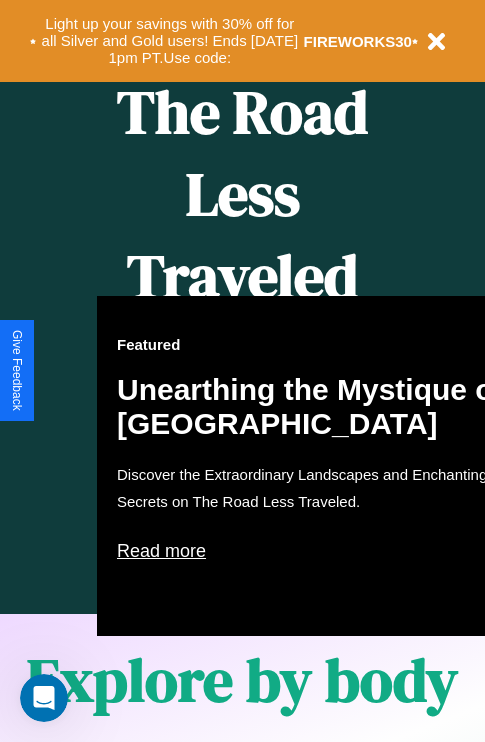 click on "Featured Unearthing the Mystique of [GEOGRAPHIC_DATA] Discover the Extraordinary Landscapes and Enchanting Secrets on The Road Less Traveled. Read more" at bounding box center [317, 466] 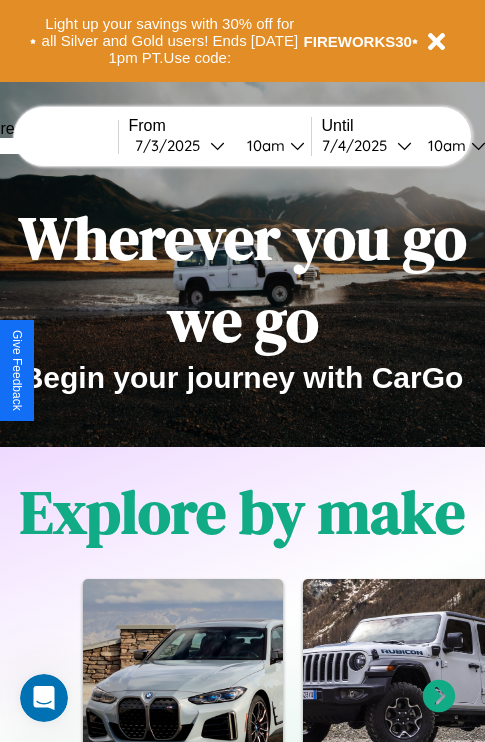 scroll, scrollTop: 0, scrollLeft: 0, axis: both 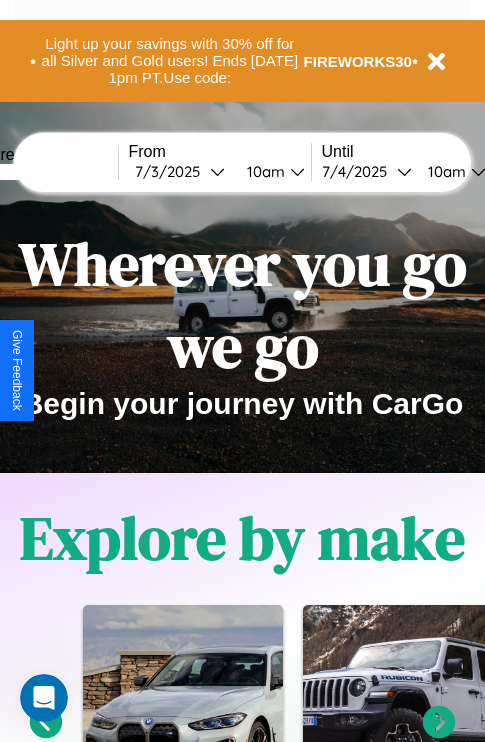click at bounding box center (43, 172) 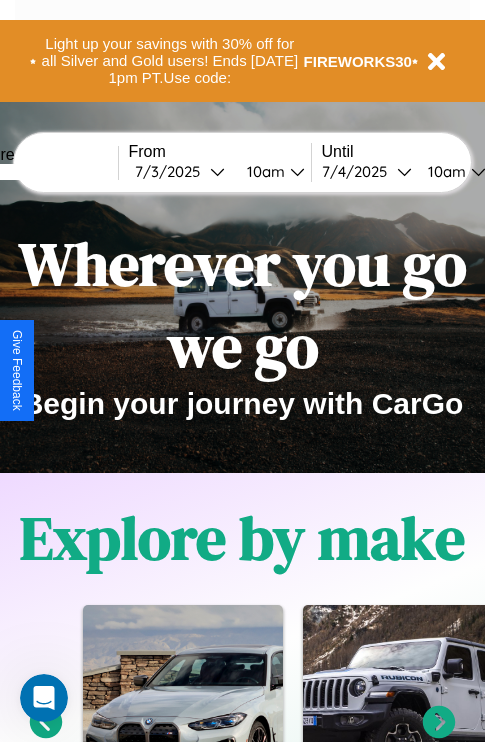 type on "*****" 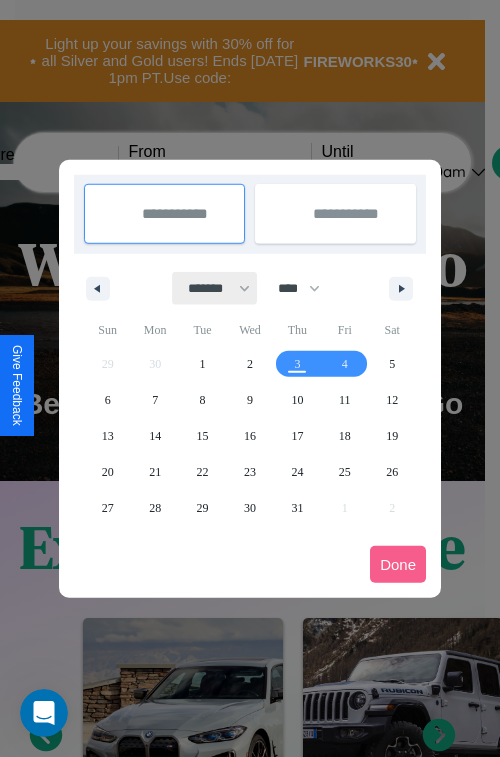 click on "******* ******** ***** ***** *** **** **** ****** ********* ******* ******** ********" at bounding box center [215, 288] 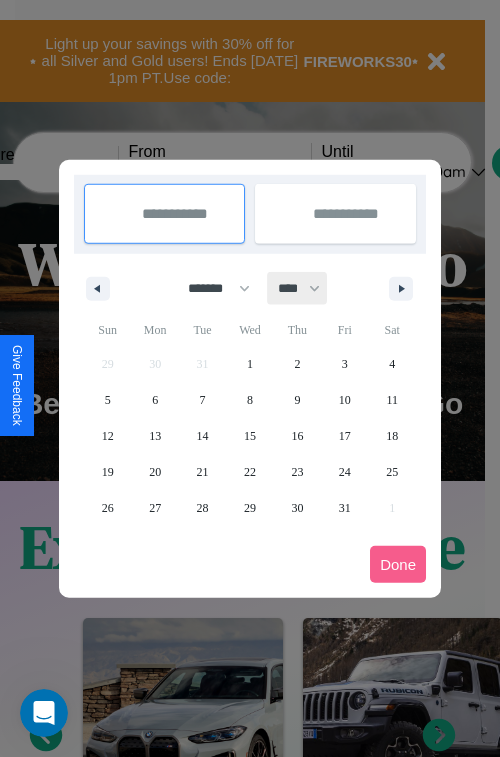 click on "**** **** **** **** **** **** **** **** **** **** **** **** **** **** **** **** **** **** **** **** **** **** **** **** **** **** **** **** **** **** **** **** **** **** **** **** **** **** **** **** **** **** **** **** **** **** **** **** **** **** **** **** **** **** **** **** **** **** **** **** **** **** **** **** **** **** **** **** **** **** **** **** **** **** **** **** **** **** **** **** **** **** **** **** **** **** **** **** **** **** **** **** **** **** **** **** **** **** **** **** **** **** **** **** **** **** **** **** **** **** **** **** **** **** **** **** **** **** **** **** ****" at bounding box center (298, 288) 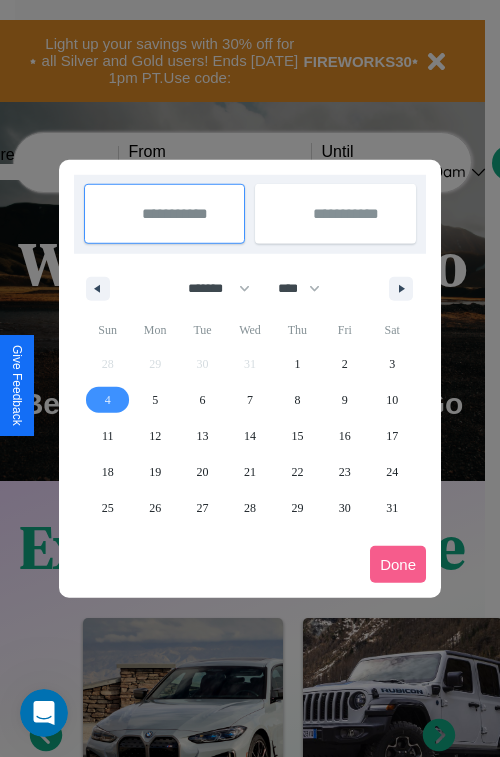 click on "4" at bounding box center [108, 400] 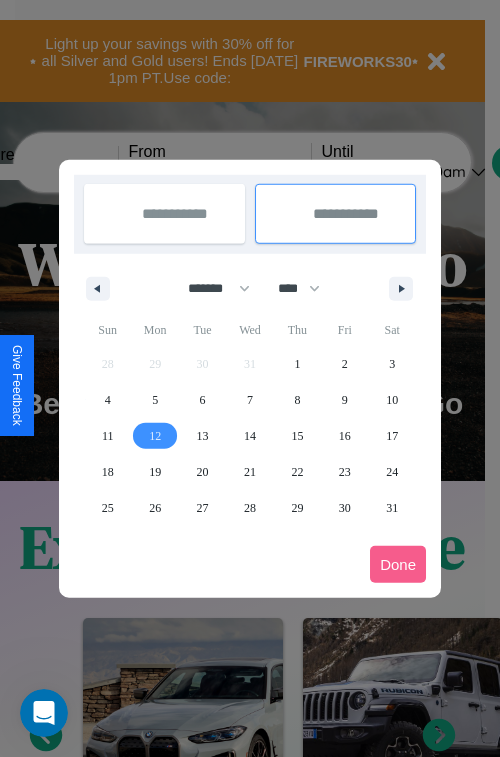 click on "12" at bounding box center (155, 436) 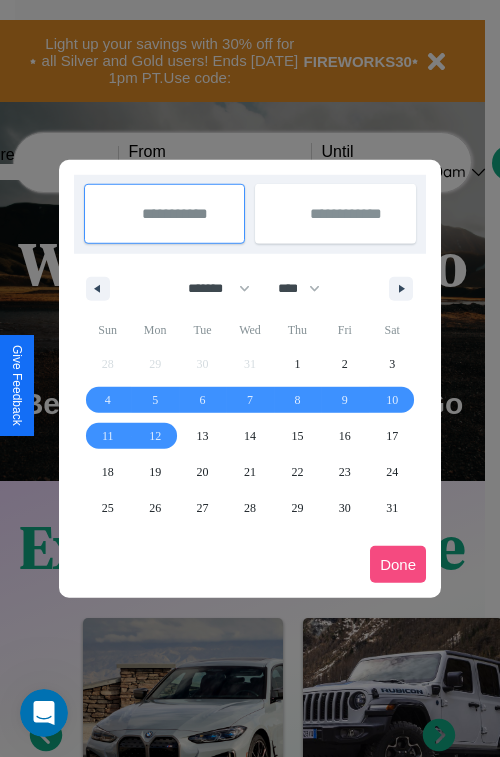 click on "Done" at bounding box center (398, 564) 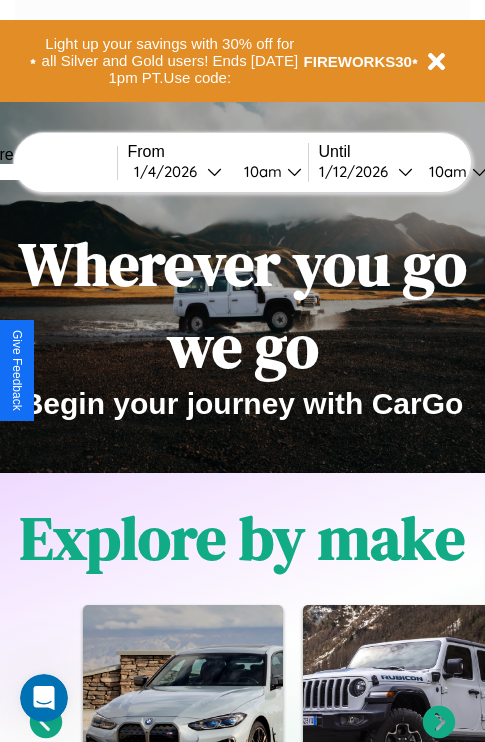 scroll, scrollTop: 0, scrollLeft: 68, axis: horizontal 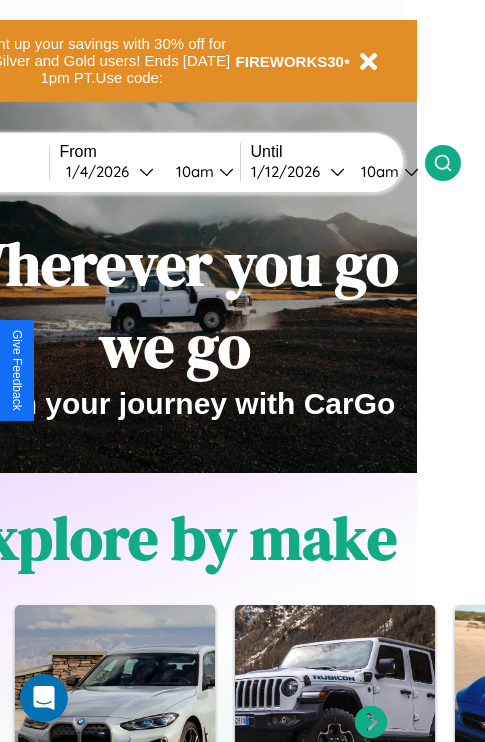 click 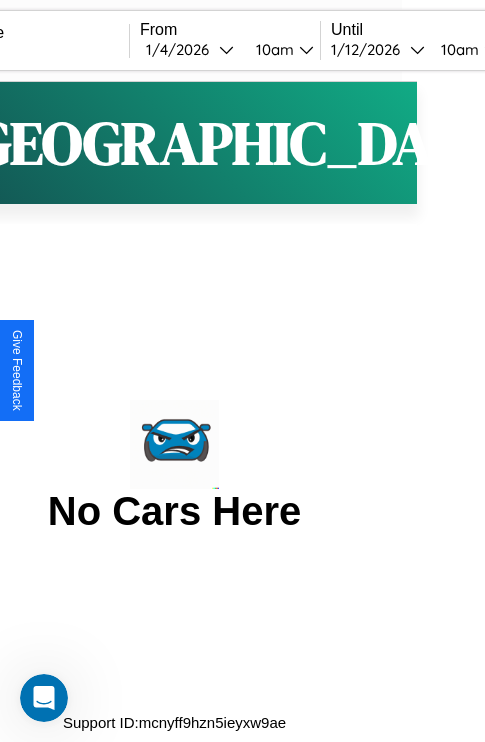 scroll, scrollTop: 0, scrollLeft: 0, axis: both 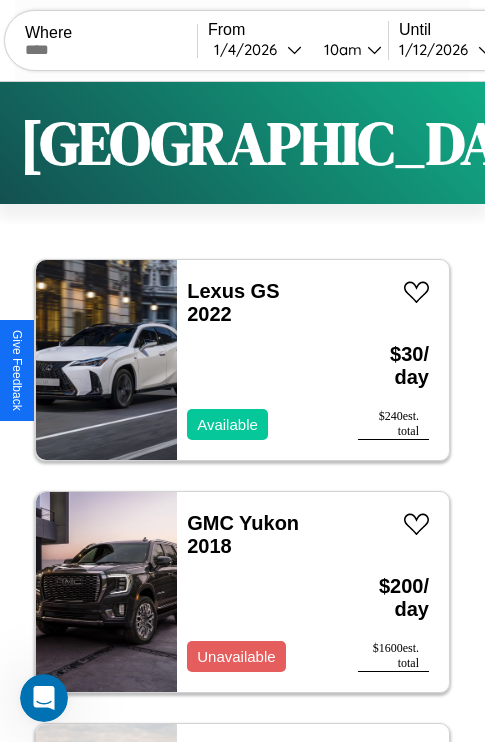 click on "Filters" at bounding box center (640, 143) 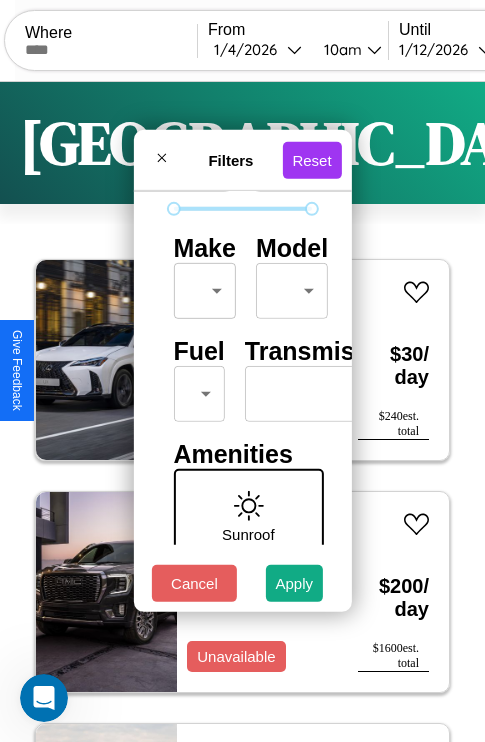 scroll, scrollTop: 162, scrollLeft: 0, axis: vertical 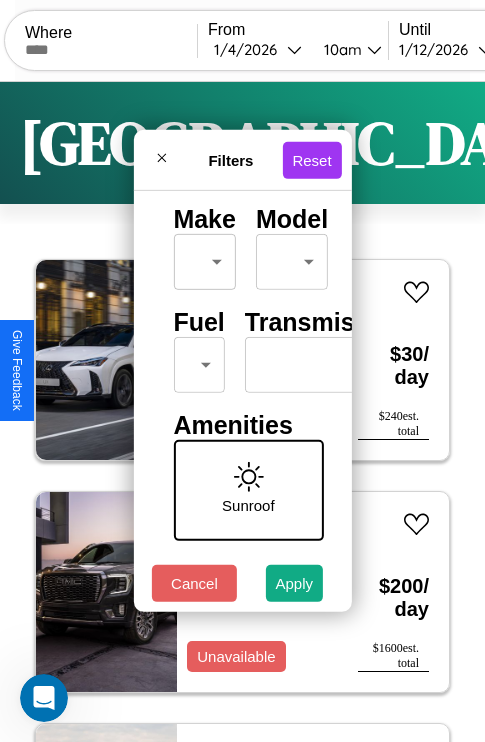 click on "CarGo Where From 1 / 4 / 2026 10am Until 1 / 12 / 2026 10am Become a Host Login Sign Up Kyoto Filters 127  cars in this area These cars can be picked up in this city. Lexus   GS   2022 Available $ 30  / day $ 240  est. total GMC   Yukon   2018 Unavailable $ 200  / day $ 1600  est. total Bentley   Turbo   2023 Available $ 50  / day $ 400  est. total Land Rover   Range Rover Velar   2020 Available $ 130  / day $ 1040  est. total GMC   Caballero   2014 Available $ 90  / day $ 720  est. total Hummer   H1   2024 Available $ 90  / day $ 720  est. total Audi   SQ8   2022 Available $ 200  / day $ 1600  est. total Volkswagen   Golf SportWagen   2019 Available $ 180  / day $ 1440  est. total Infiniti   G20   2022 Available $ 170  / day $ 1360  est. total Alfa Romeo   Milano   2022 Available $ 170  / day $ 1360  est. total GMC   WHEB   2014 Available $ 200  / day $ 1600  est. total Tesla   Roadster   2023 Available $ 150  / day $ 1200  est. total Bentley   Bentayga   2016 Available $ 100  / day $ 800  est. total     $ $" at bounding box center [242, 412] 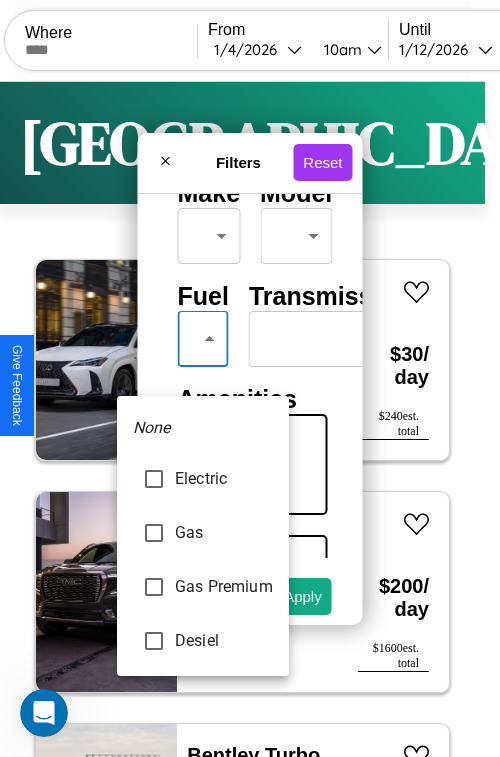 type on "******" 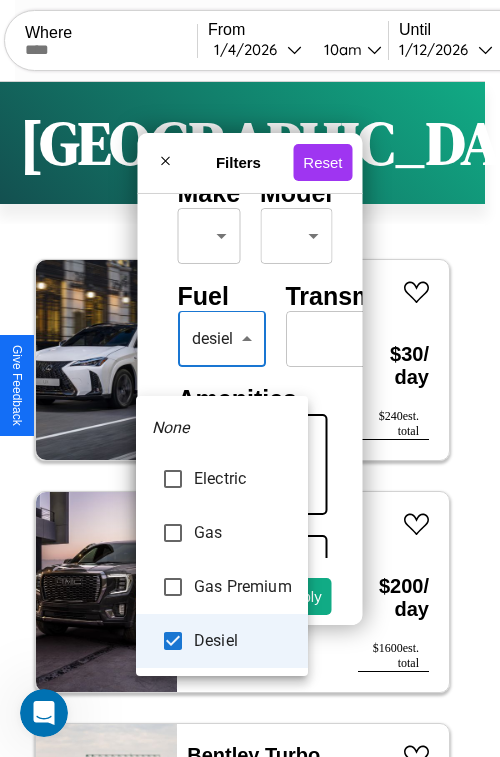 click at bounding box center [250, 378] 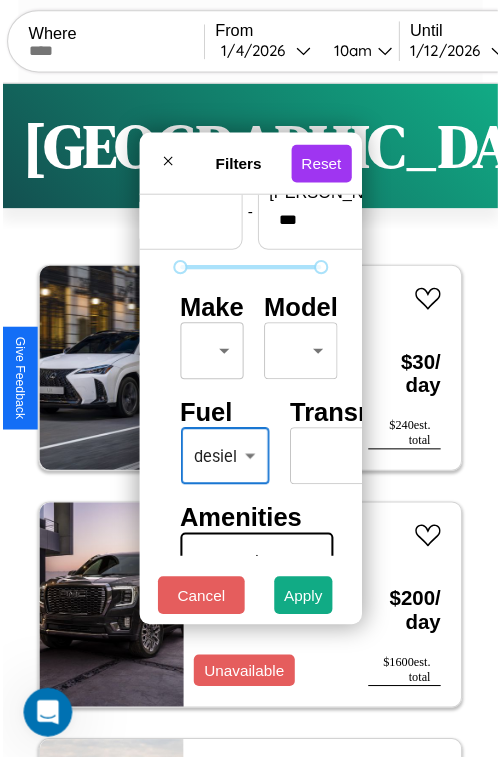 scroll, scrollTop: 59, scrollLeft: 0, axis: vertical 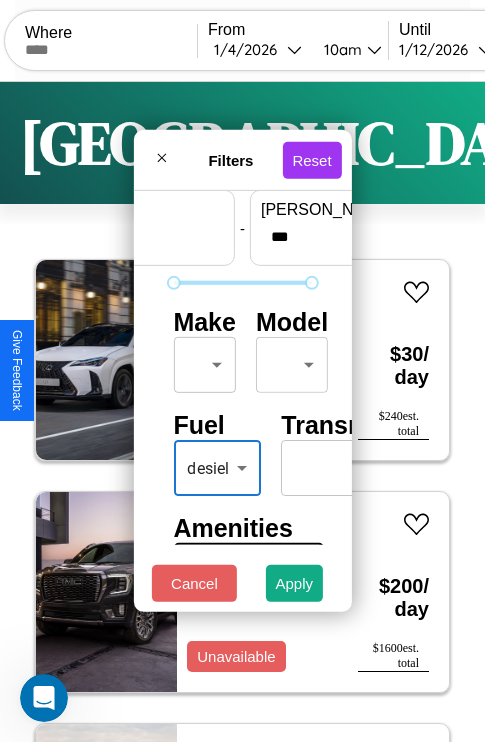 click on "CarGo Where From 1 / 4 / 2026 10am Until 1 / 12 / 2026 10am Become a Host Login Sign Up Kyoto Filters 127  cars in this area These cars can be picked up in this city. Lexus   GS   2022 Available $ 30  / day $ 240  est. total GMC   Yukon   2018 Unavailable $ 200  / day $ 1600  est. total Bentley   Turbo   2023 Available $ 50  / day $ 400  est. total Land Rover   Range Rover Velar   2020 Available $ 130  / day $ 1040  est. total GMC   Caballero   2014 Available $ 90  / day $ 720  est. total Hummer   H1   2024 Available $ 90  / day $ 720  est. total Audi   SQ8   2022 Available $ 200  / day $ 1600  est. total Volkswagen   Golf SportWagen   2019 Available $ 180  / day $ 1440  est. total Infiniti   G20   2022 Available $ 170  / day $ 1360  est. total Alfa Romeo   Milano   2022 Available $ 170  / day $ 1360  est. total GMC   WHEB   2014 Available $ 200  / day $ 1600  est. total Tesla   Roadster   2023 Available $ 150  / day $ 1200  est. total Bentley   Bentayga   2016 Available $ 100  / day $ 800  est. total     $ $" at bounding box center (242, 412) 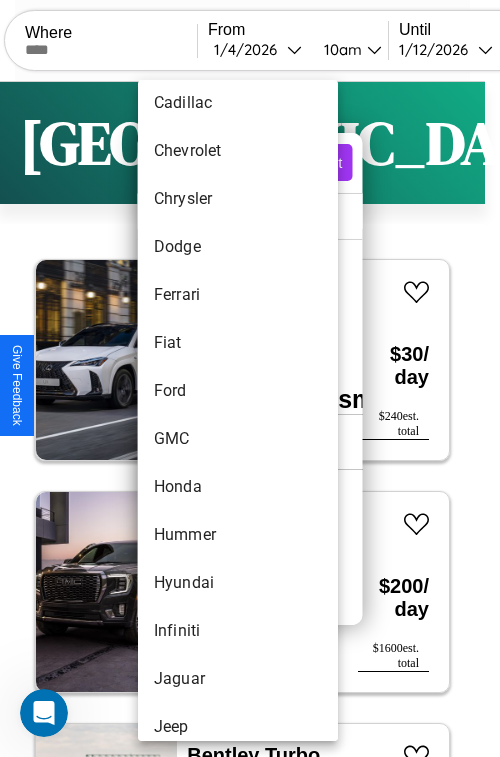 scroll, scrollTop: 806, scrollLeft: 0, axis: vertical 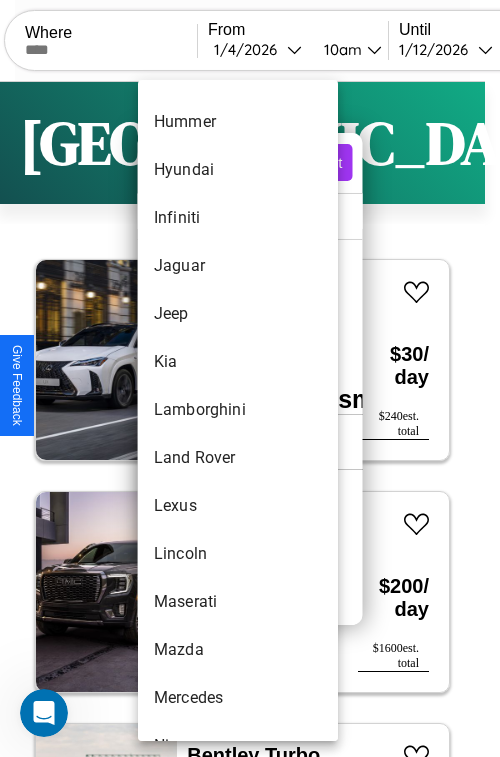 click on "Lamborghini" at bounding box center (238, 410) 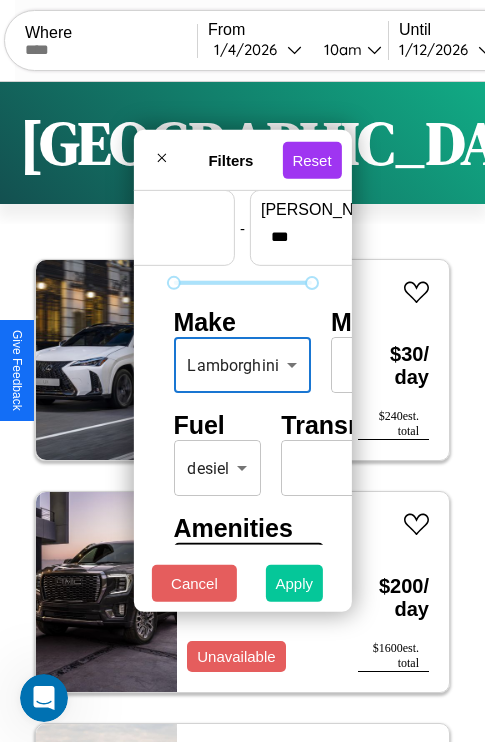 click on "Apply" at bounding box center [295, 583] 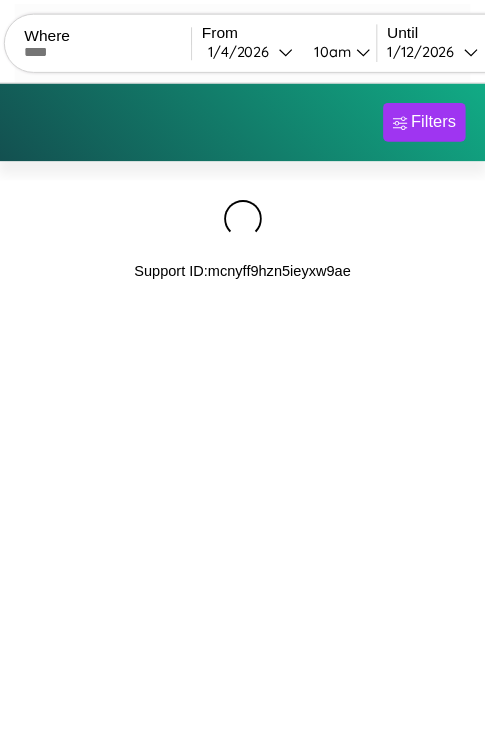 scroll, scrollTop: 0, scrollLeft: 0, axis: both 